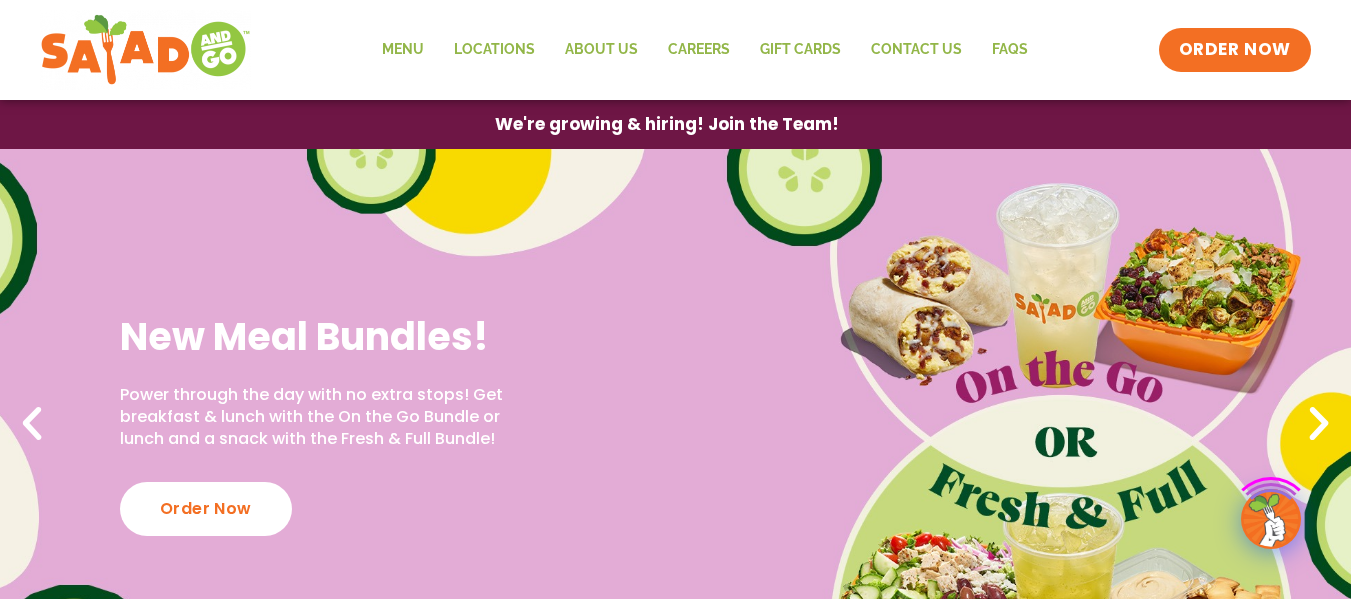 scroll, scrollTop: 0, scrollLeft: 0, axis: both 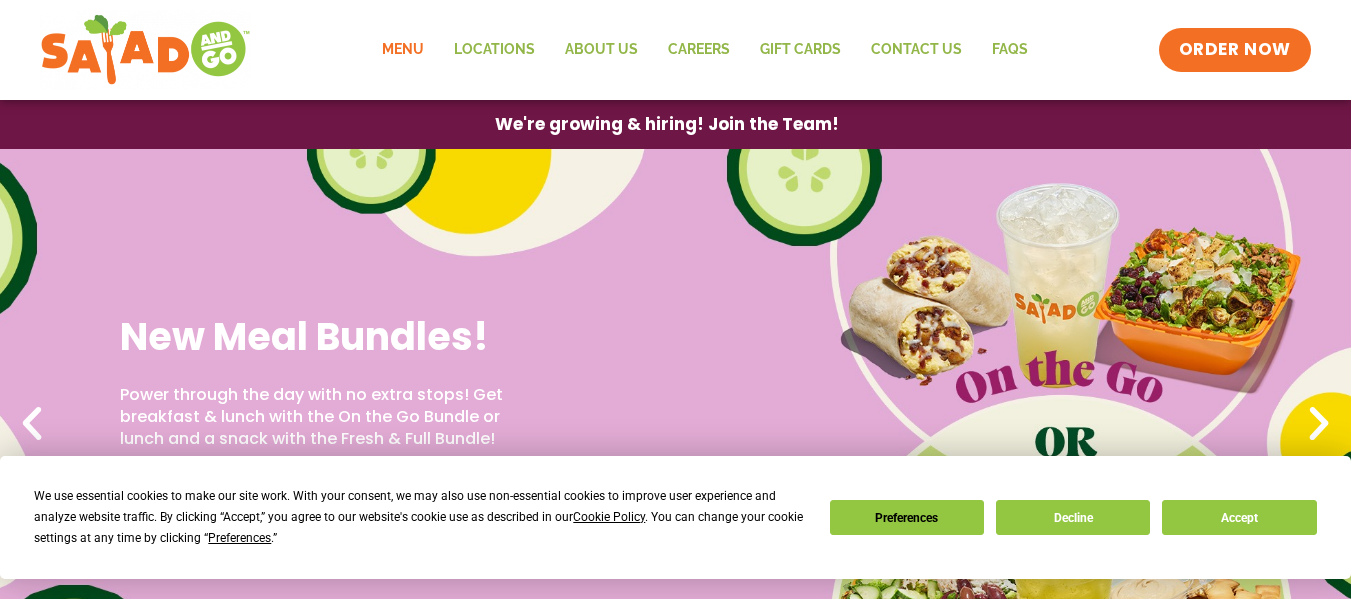 click on "Menu" 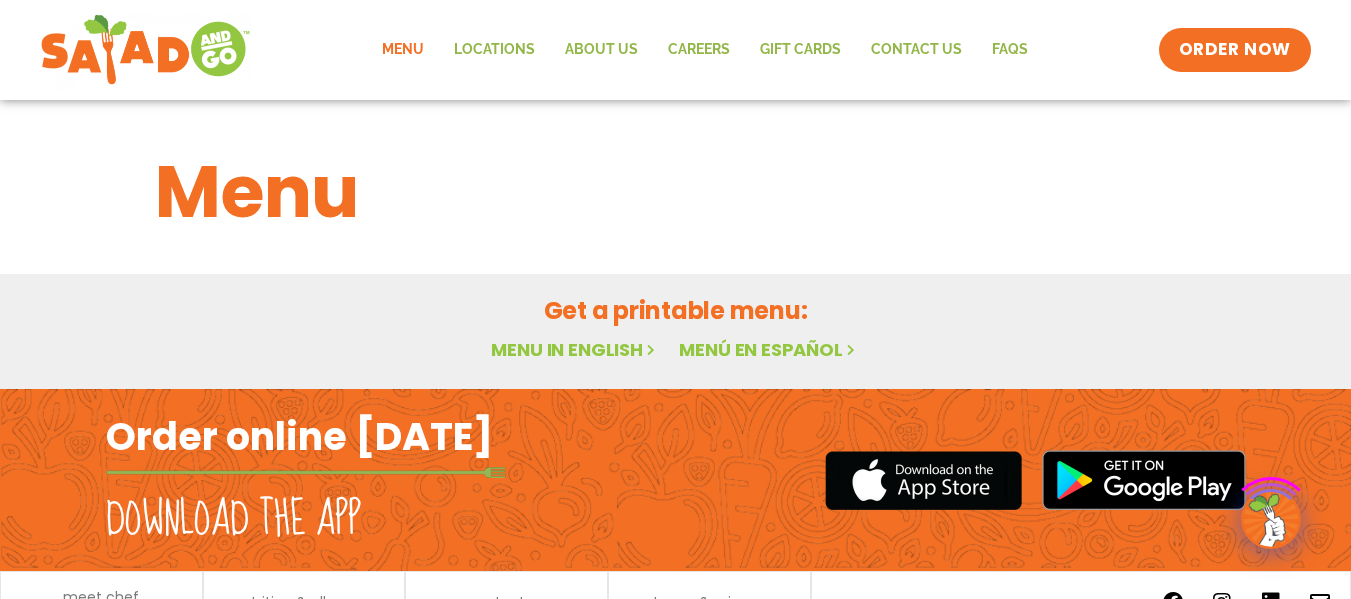 scroll, scrollTop: 0, scrollLeft: 0, axis: both 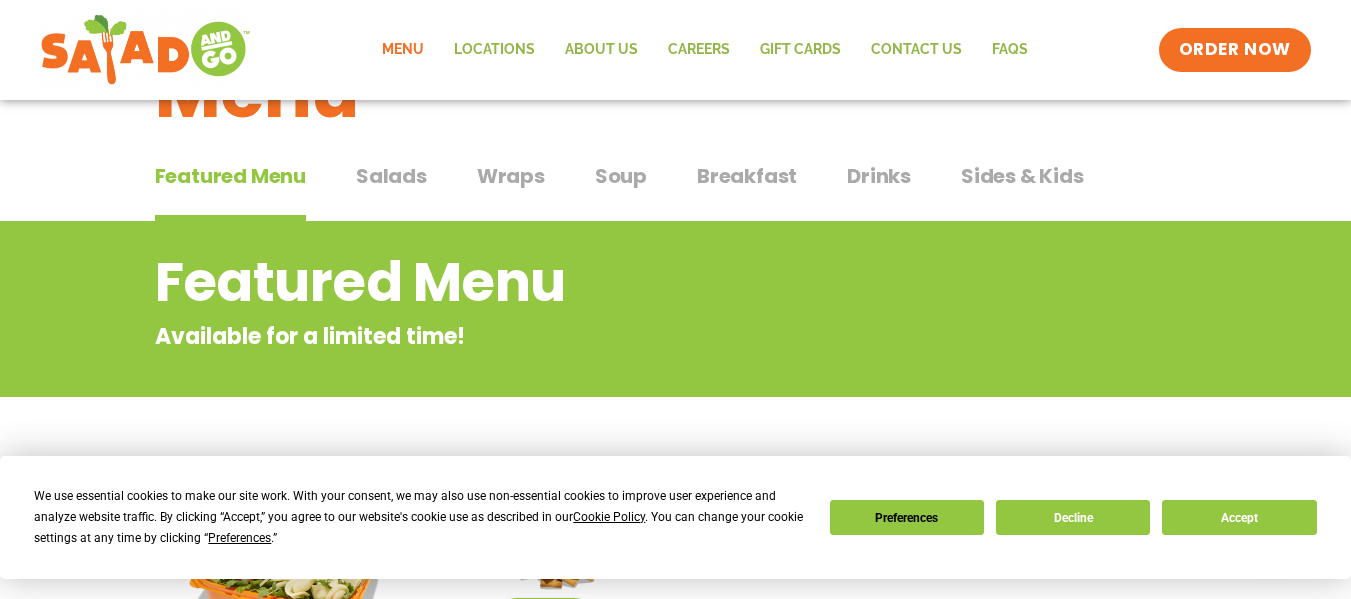 click on "Salads" at bounding box center (391, 176) 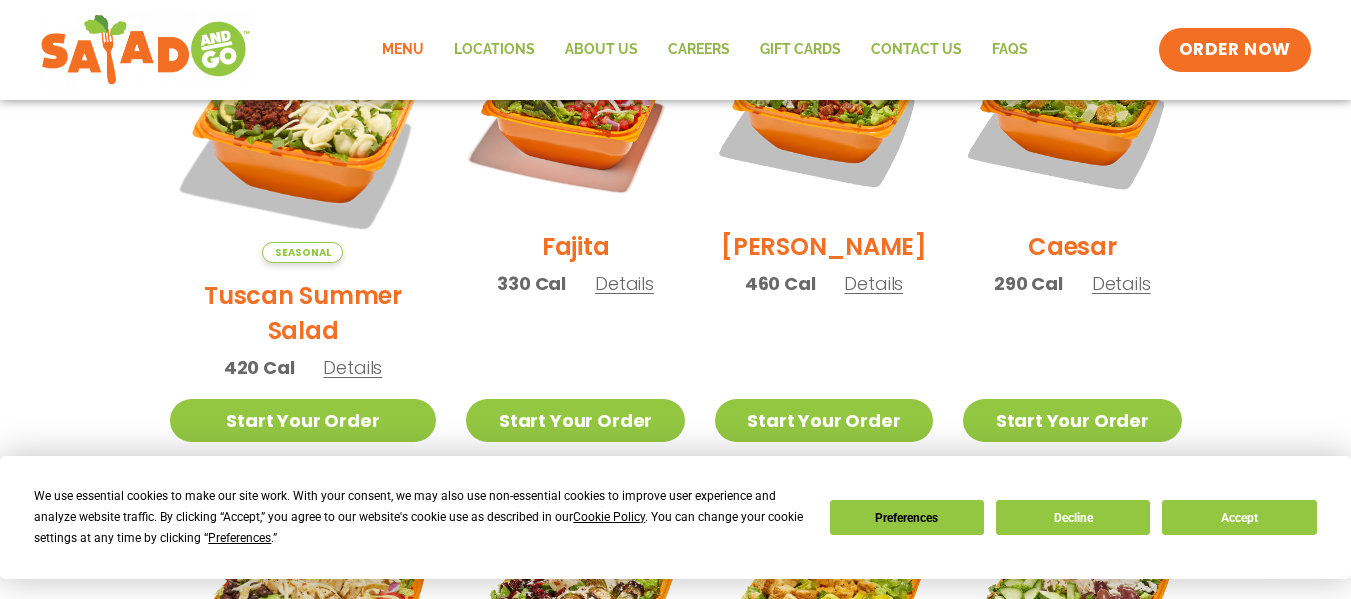 scroll, scrollTop: 678, scrollLeft: 0, axis: vertical 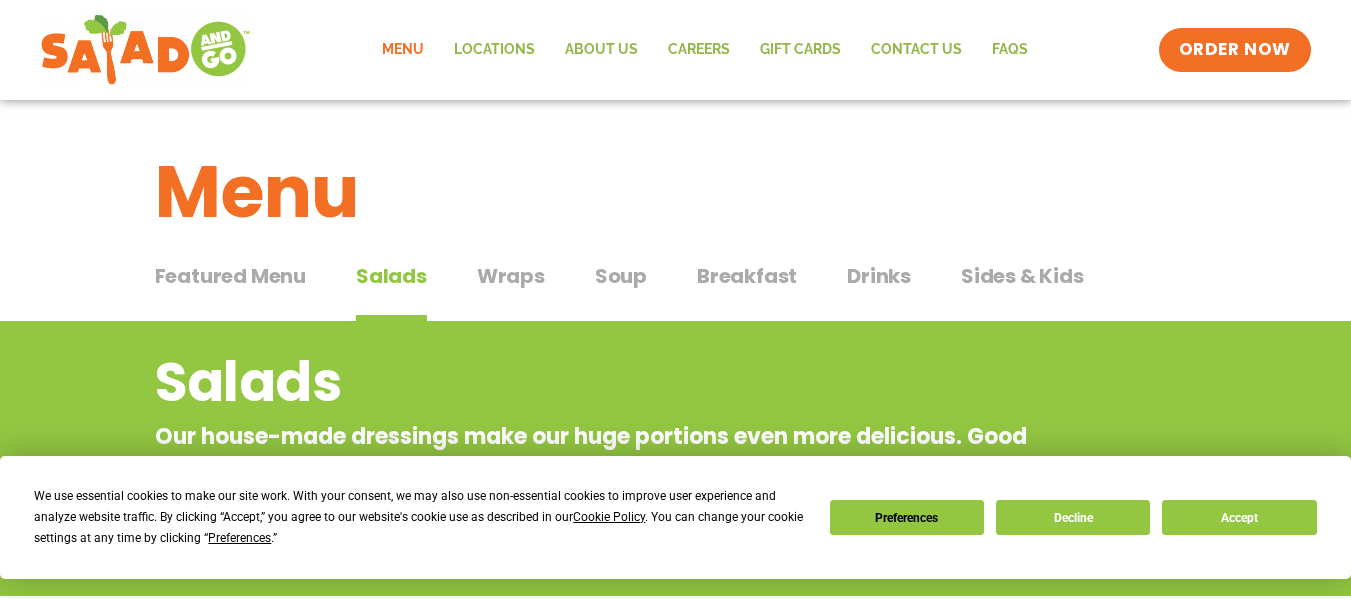 click on "Menu" 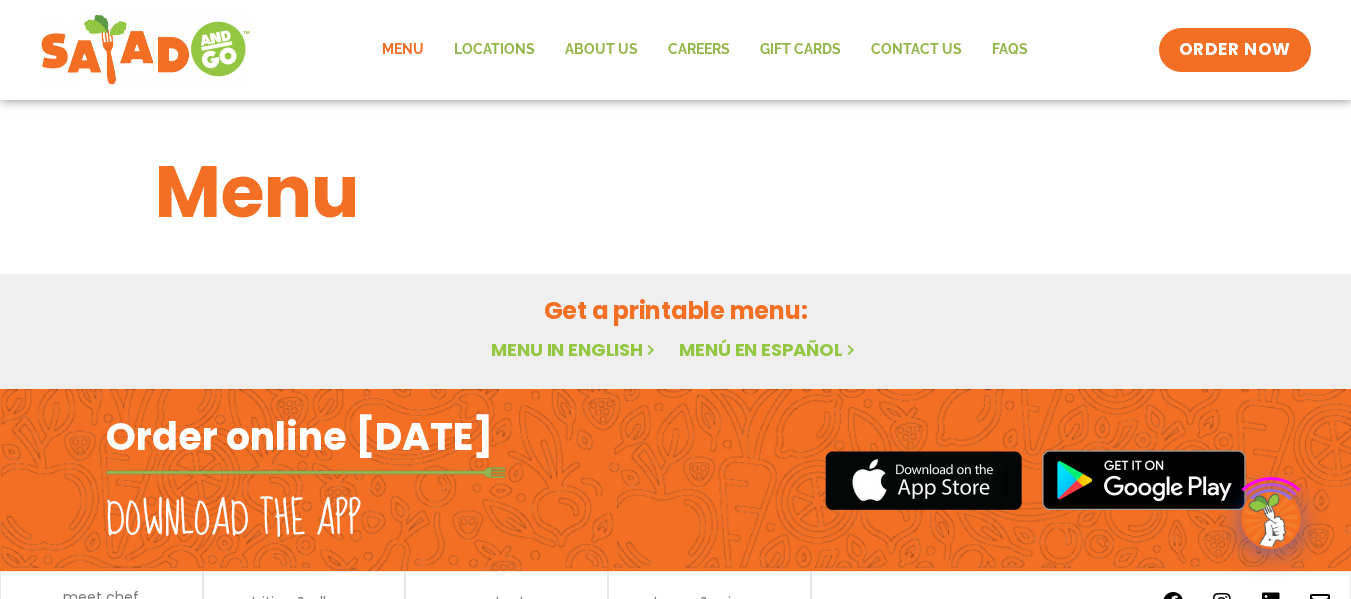scroll, scrollTop: 0, scrollLeft: 0, axis: both 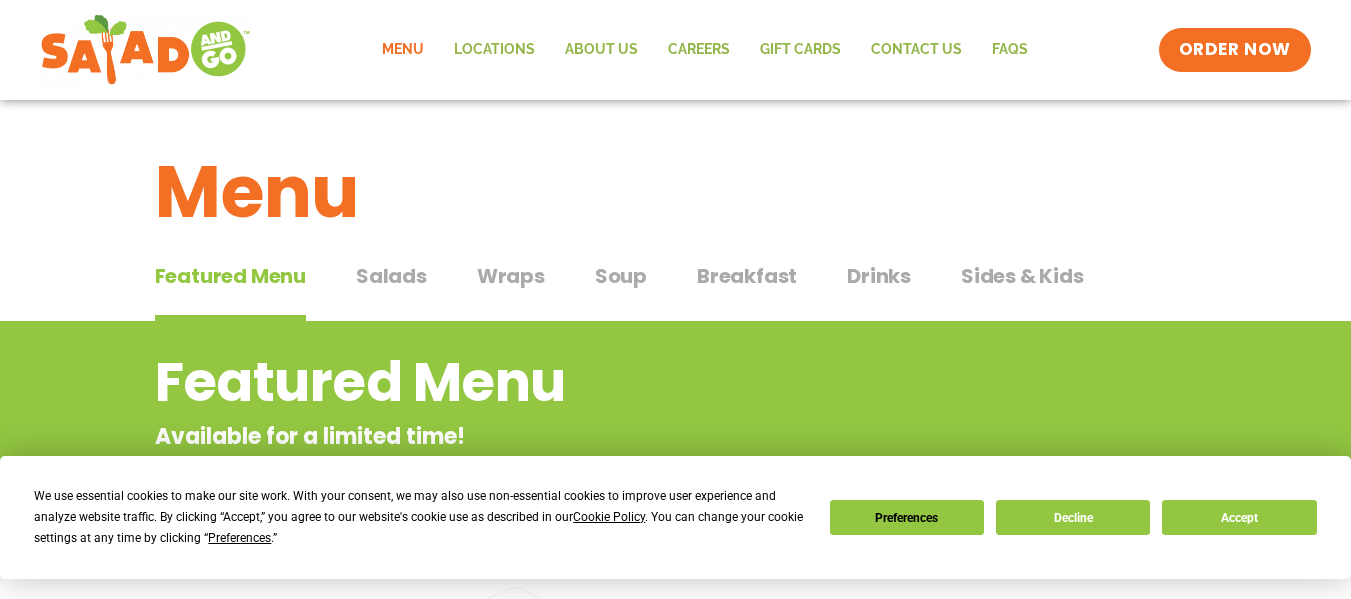 click on "Menu" 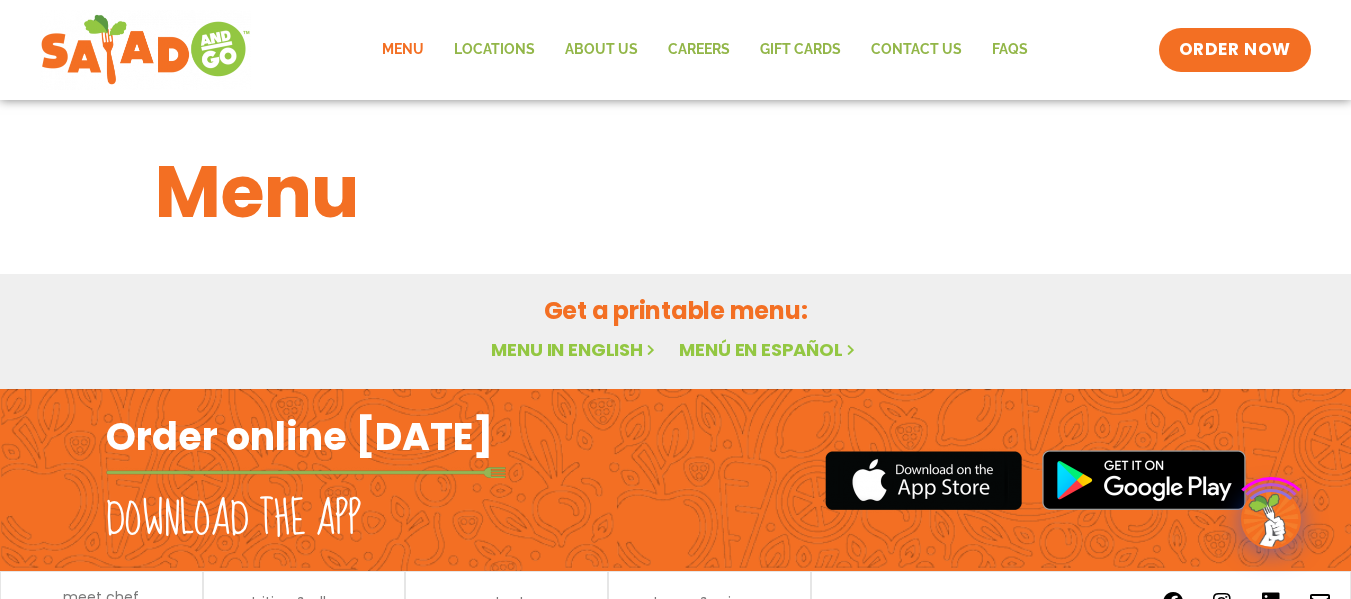 scroll, scrollTop: 0, scrollLeft: 0, axis: both 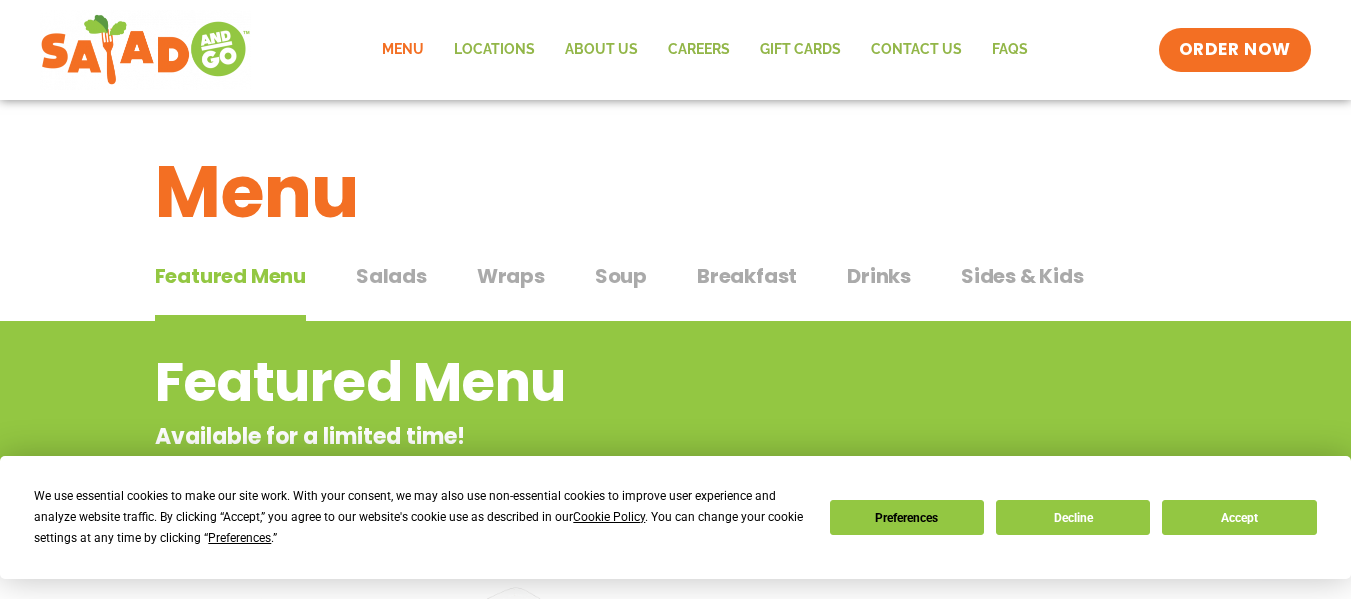 click on "Menu" 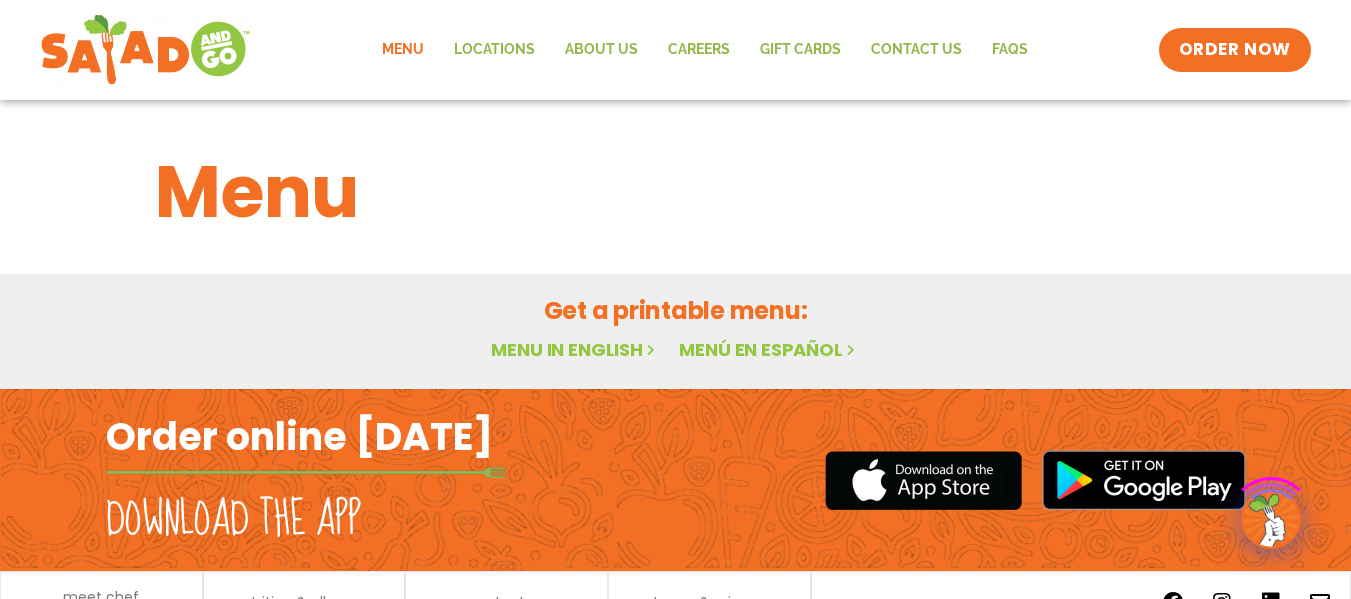 scroll, scrollTop: 0, scrollLeft: 0, axis: both 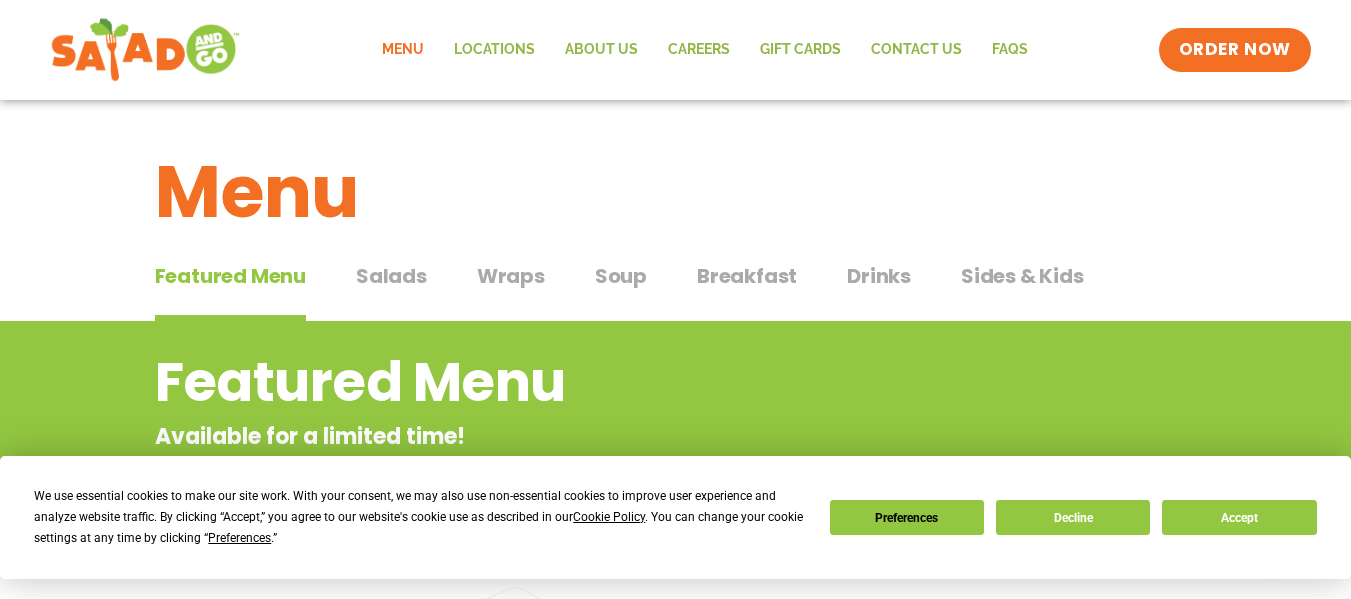 click at bounding box center (145, 50) 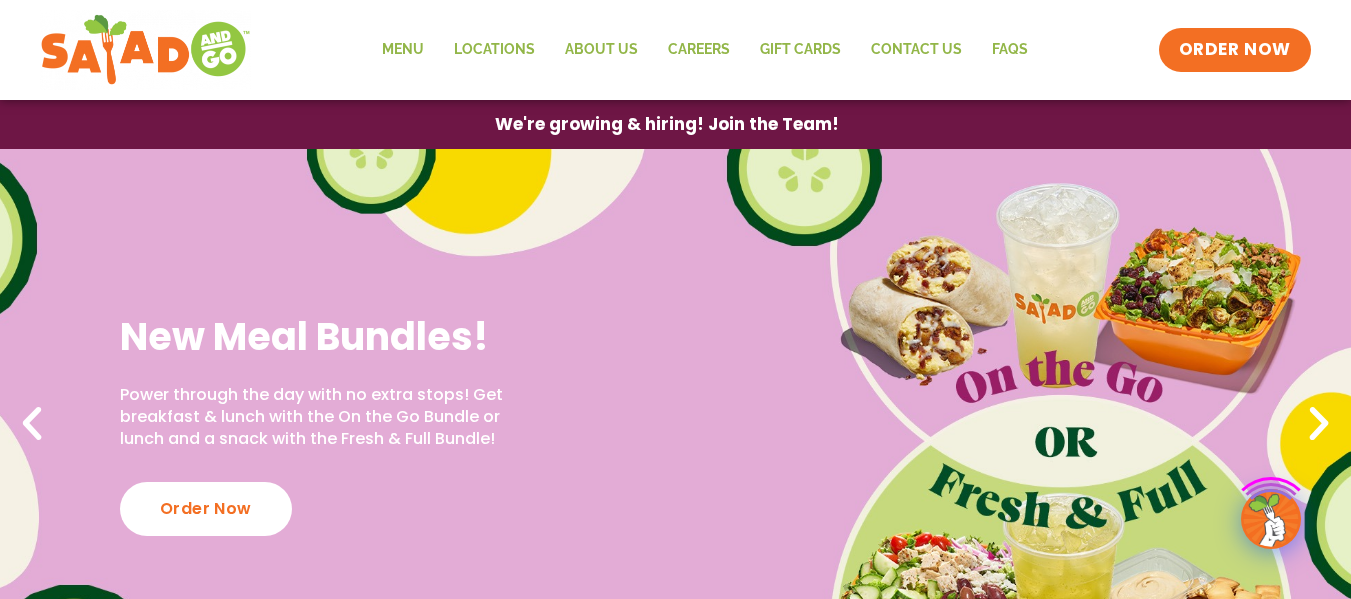 scroll, scrollTop: 0, scrollLeft: 0, axis: both 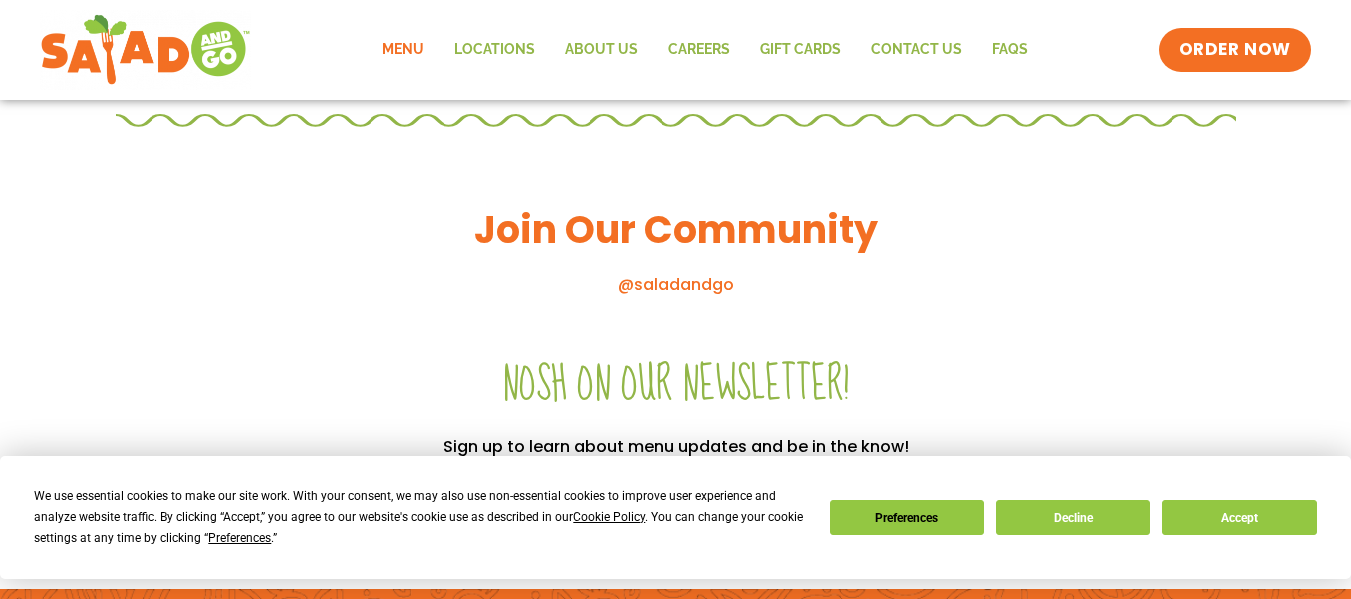 click on "Menu" 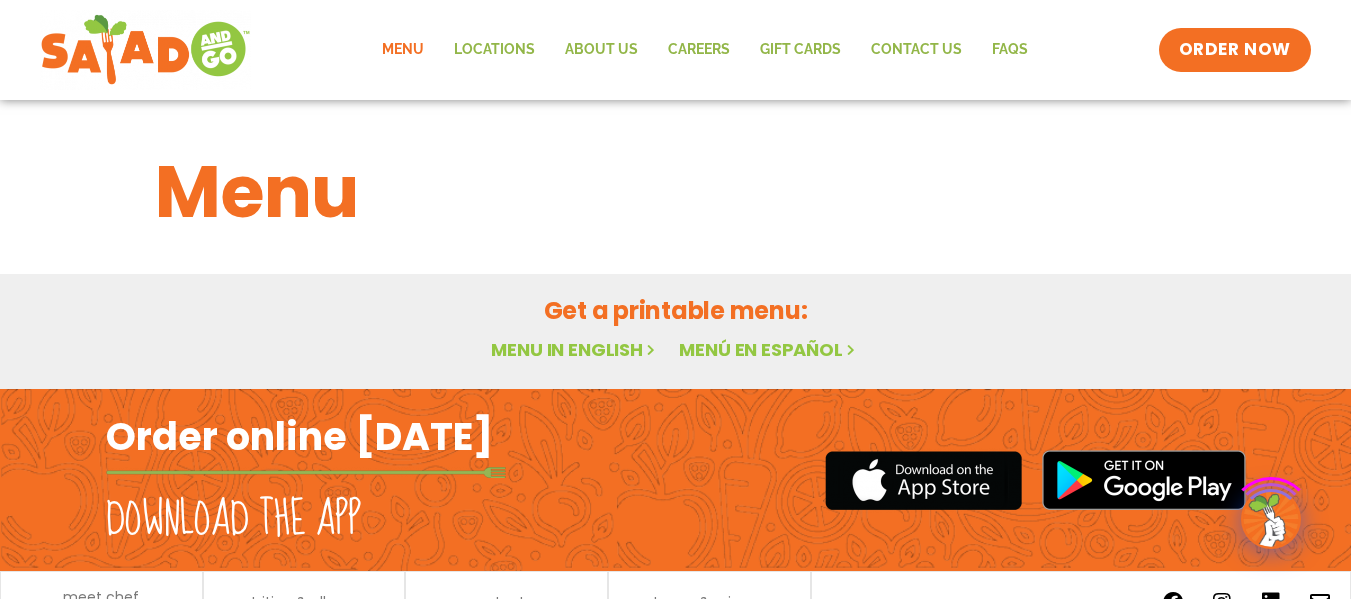 scroll, scrollTop: 0, scrollLeft: 0, axis: both 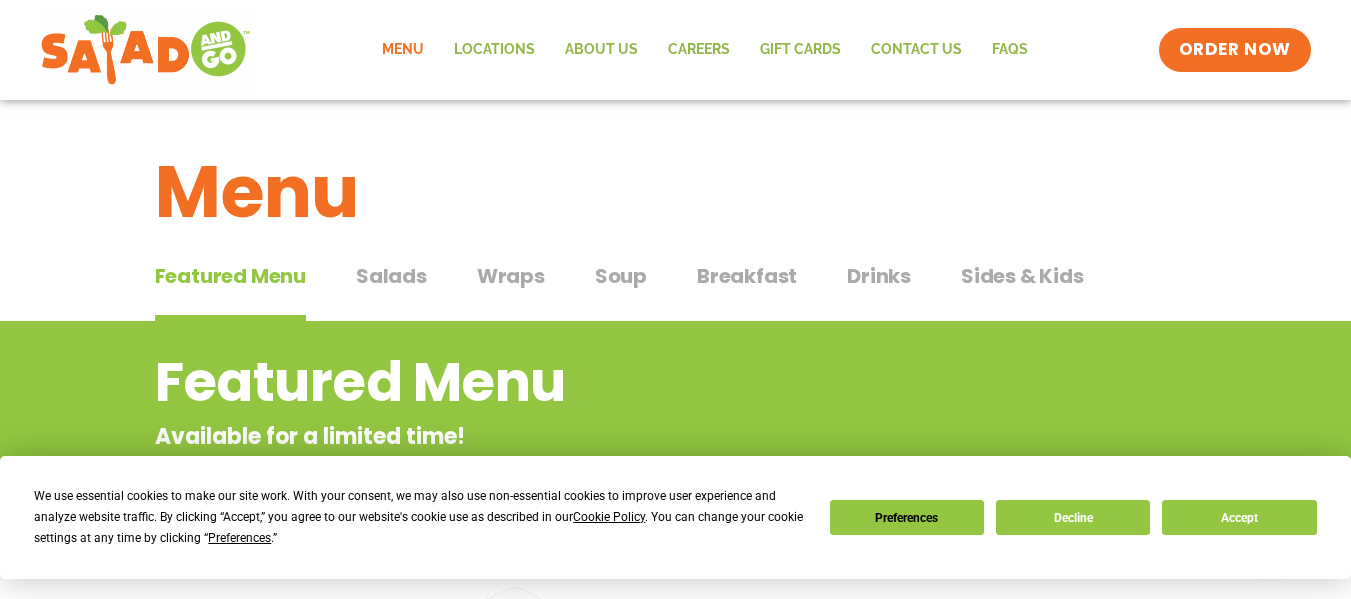 click on "Menu" 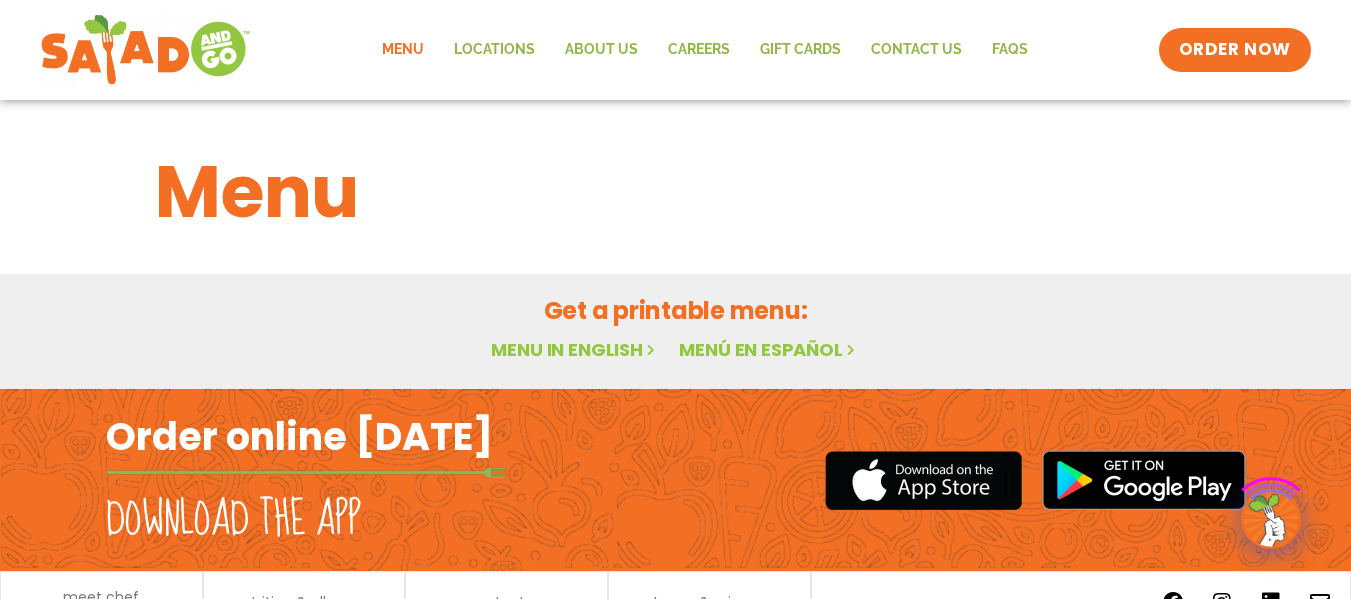 scroll, scrollTop: 0, scrollLeft: 0, axis: both 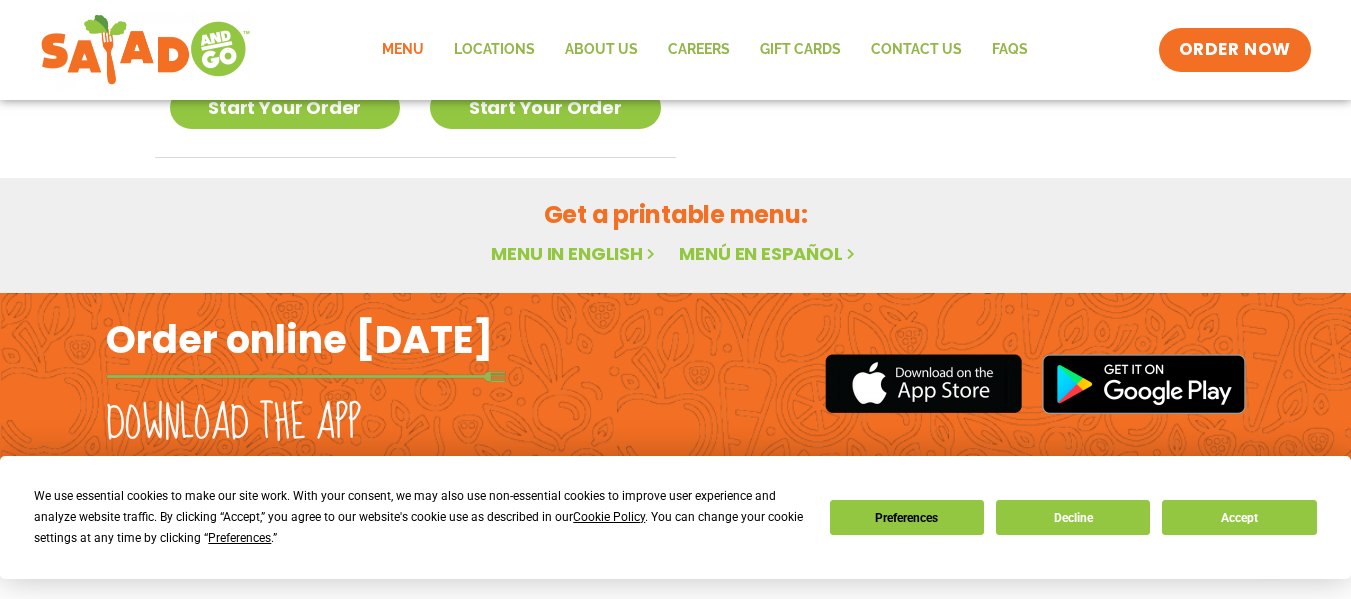 click on "Menu in English" at bounding box center (575, 253) 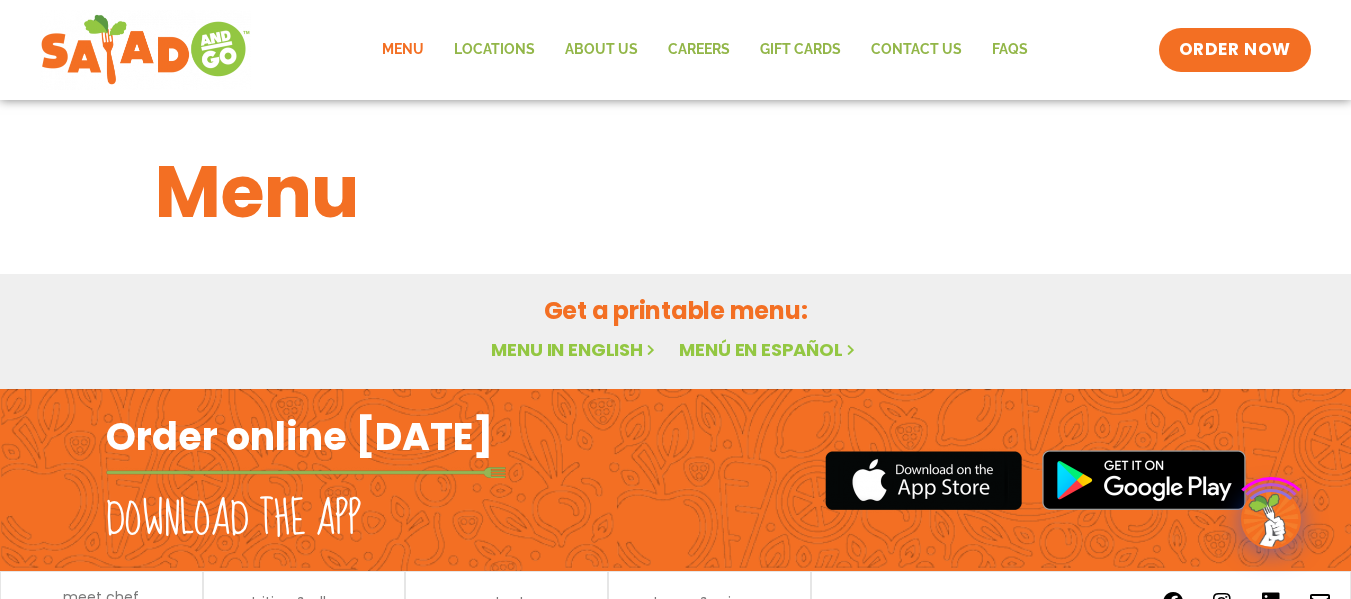 scroll, scrollTop: 0, scrollLeft: 0, axis: both 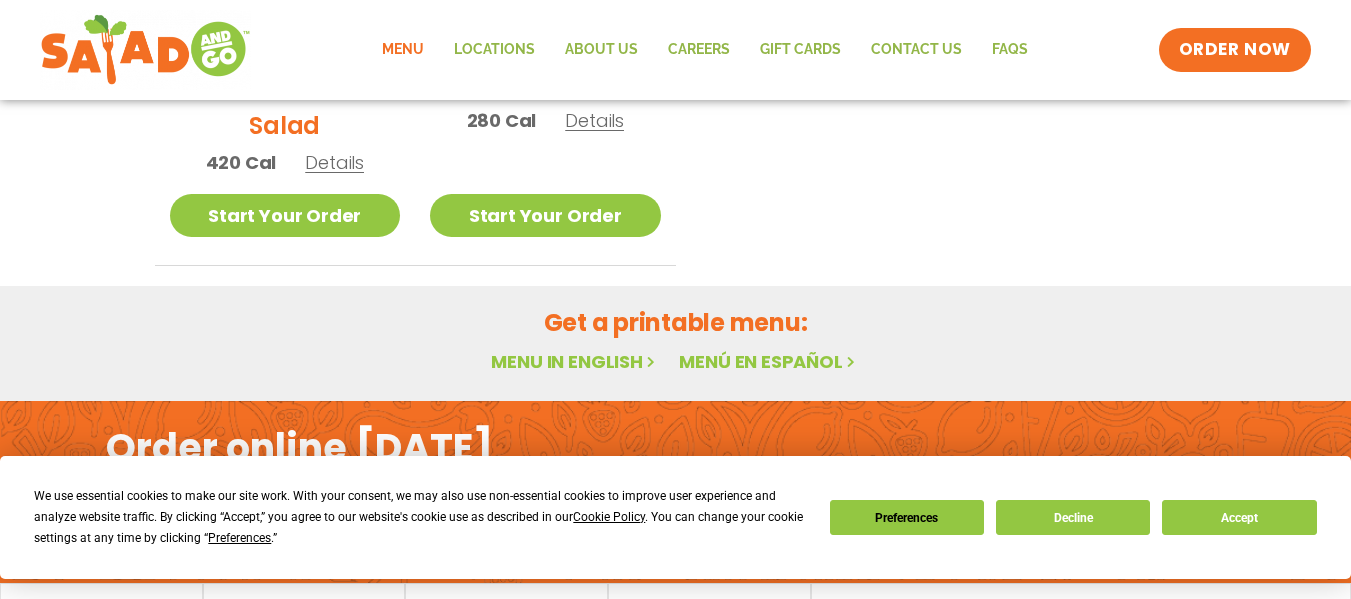 click at bounding box center (651, 361) 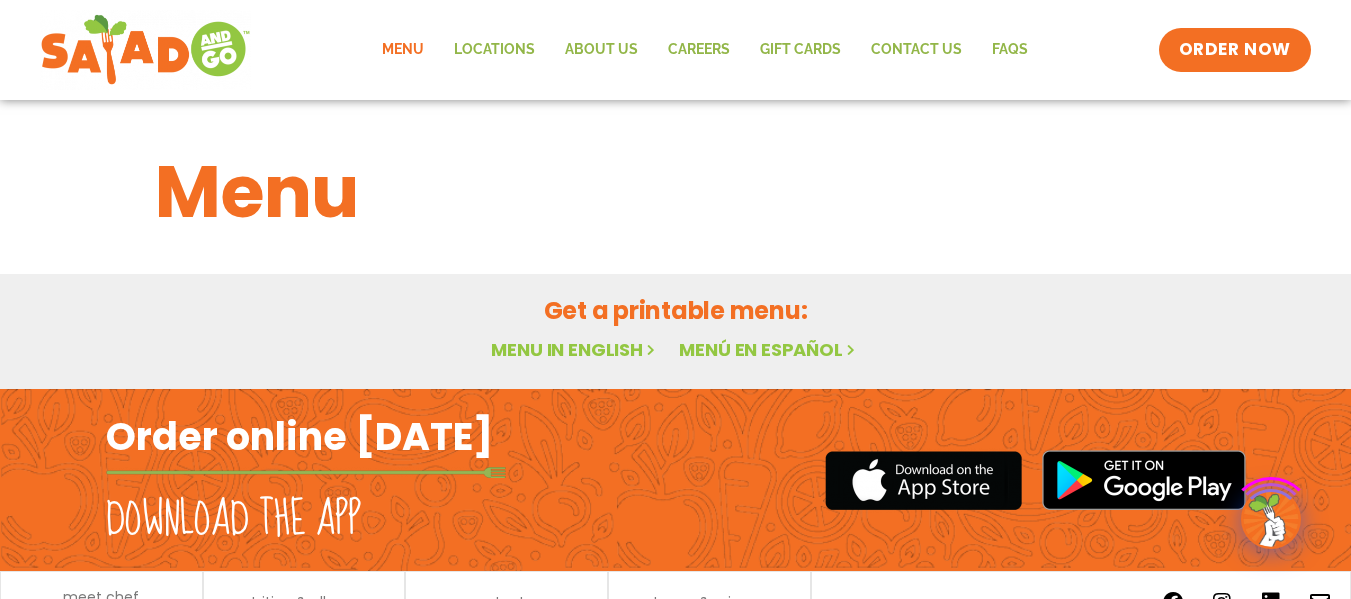 scroll, scrollTop: 0, scrollLeft: 0, axis: both 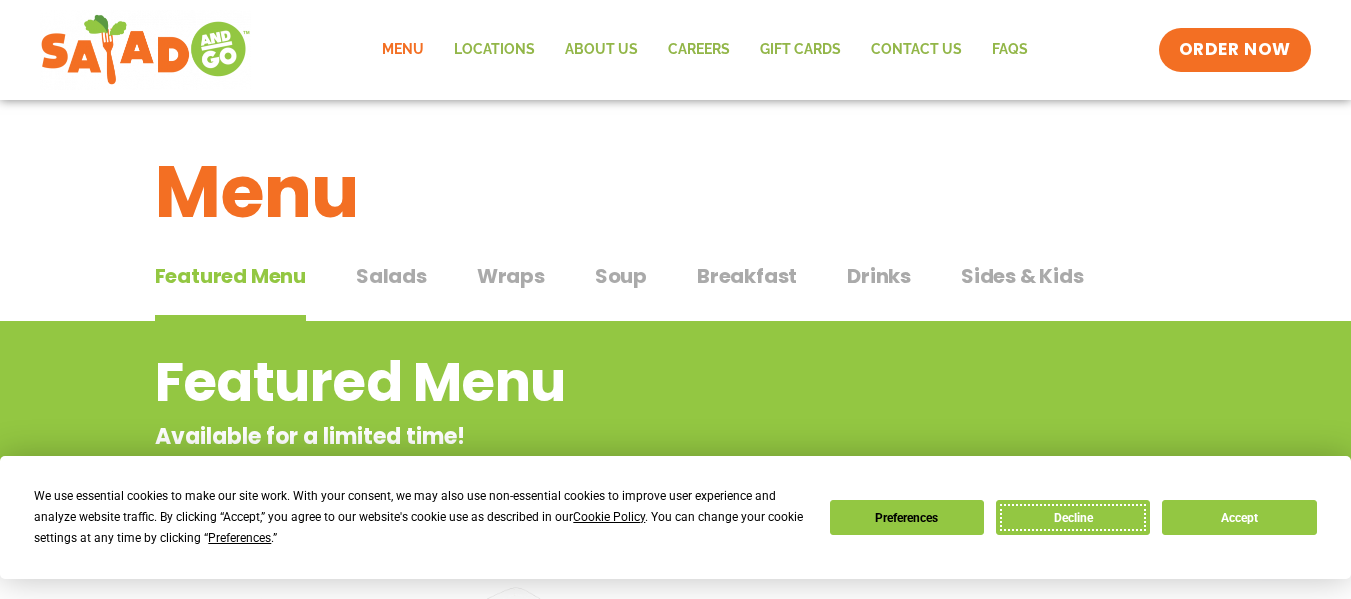 click on "Decline" at bounding box center (1073, 517) 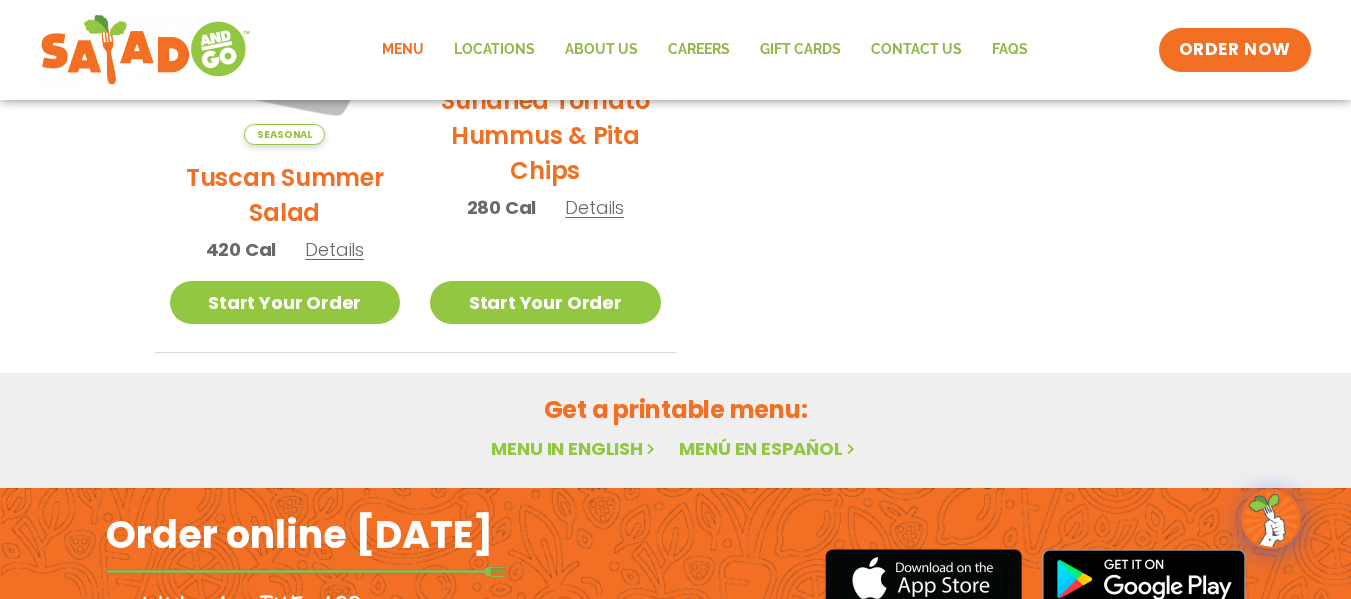scroll, scrollTop: 654, scrollLeft: 0, axis: vertical 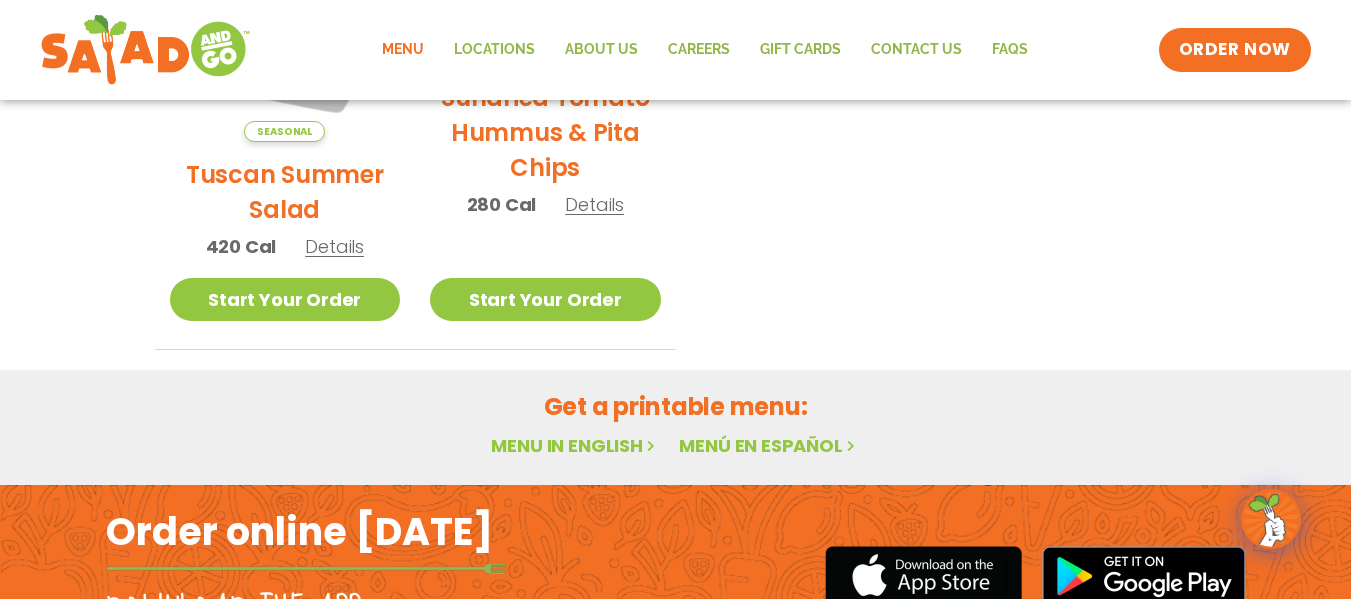 click on "Menu in English" at bounding box center [575, 445] 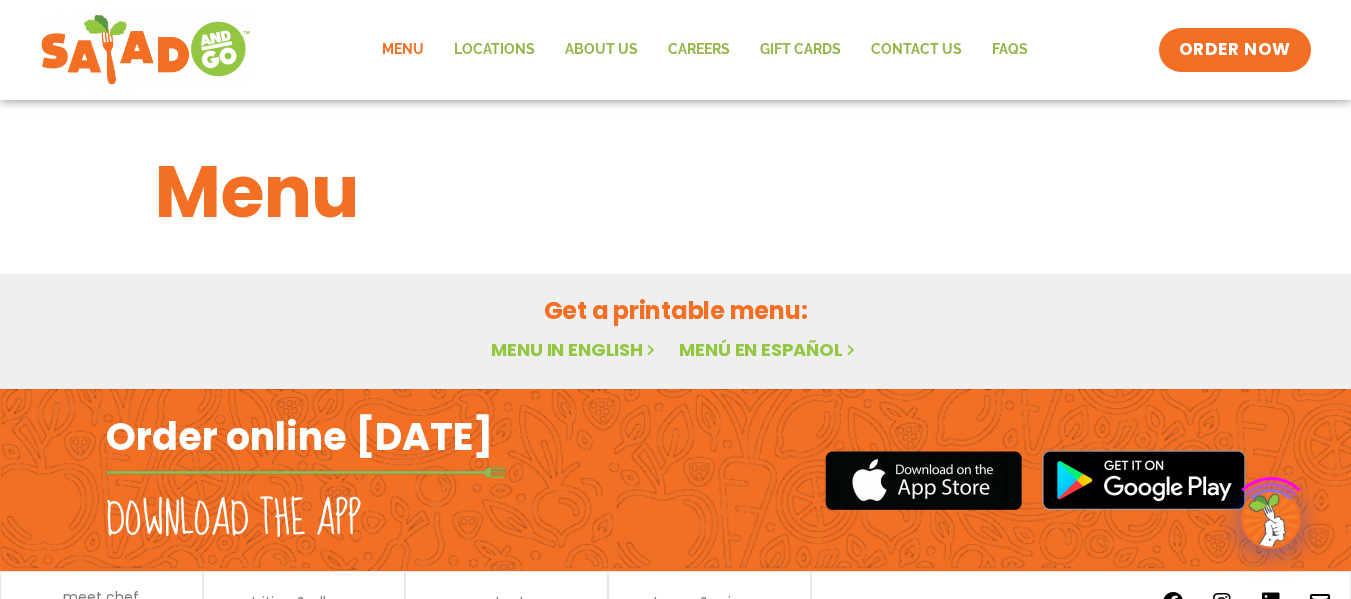 scroll, scrollTop: 0, scrollLeft: 0, axis: both 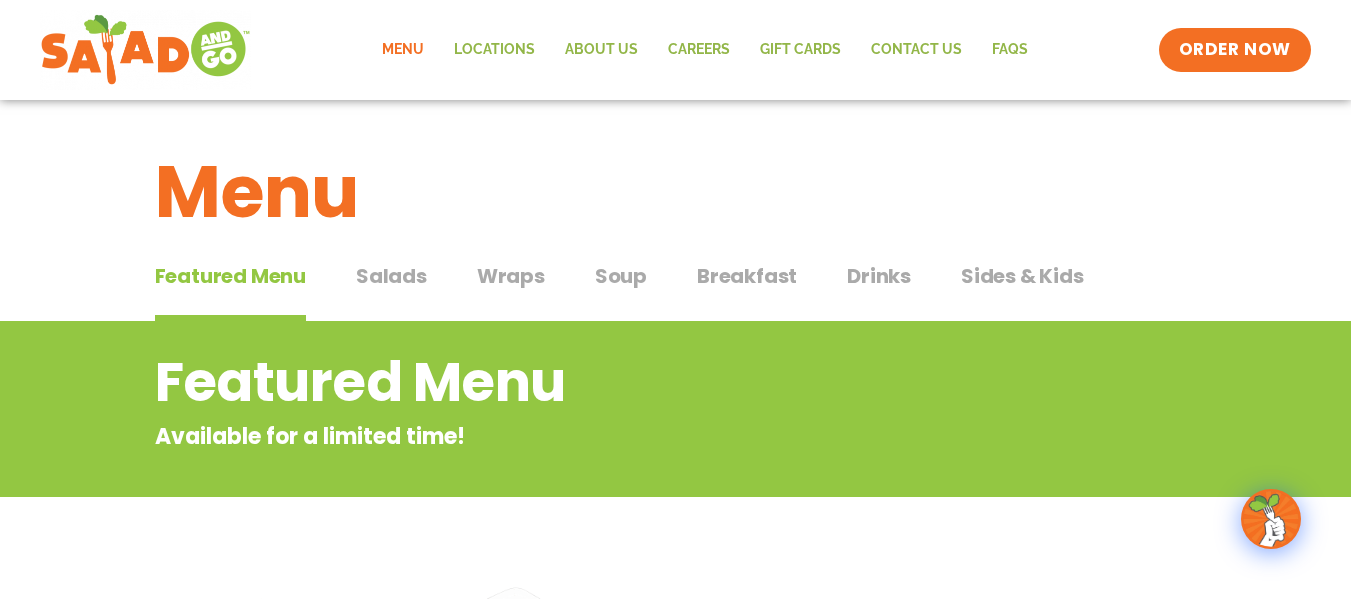 click at bounding box center (1271, 519) 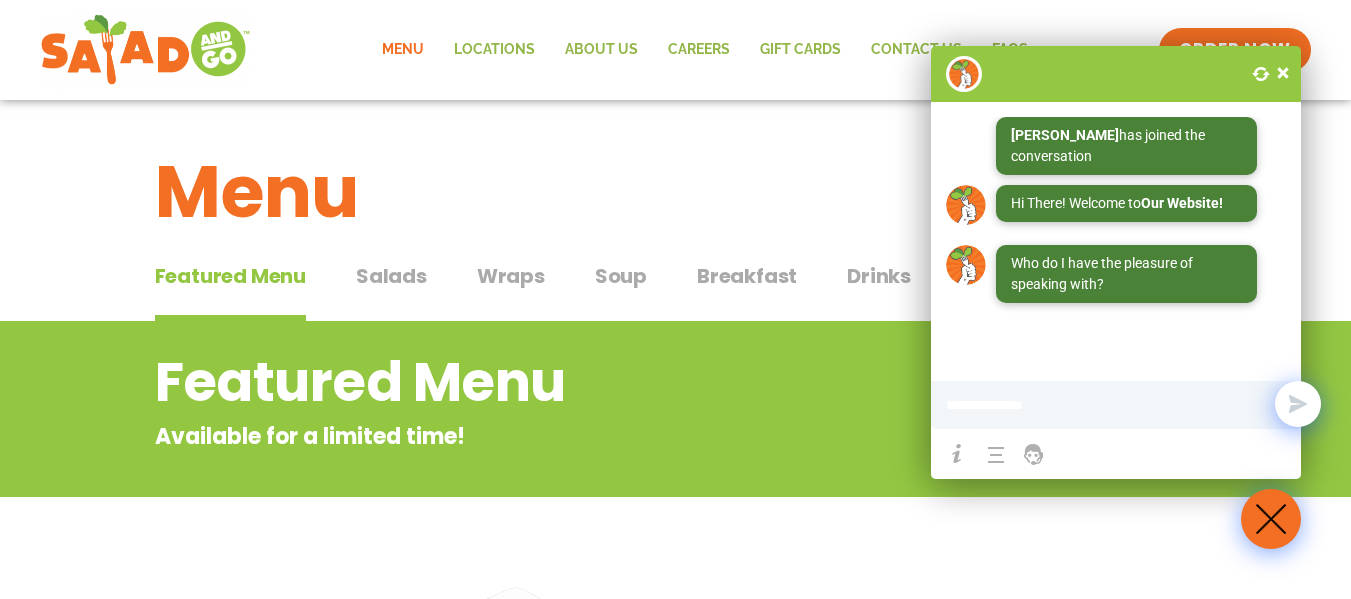 click at bounding box center (1283, 73) 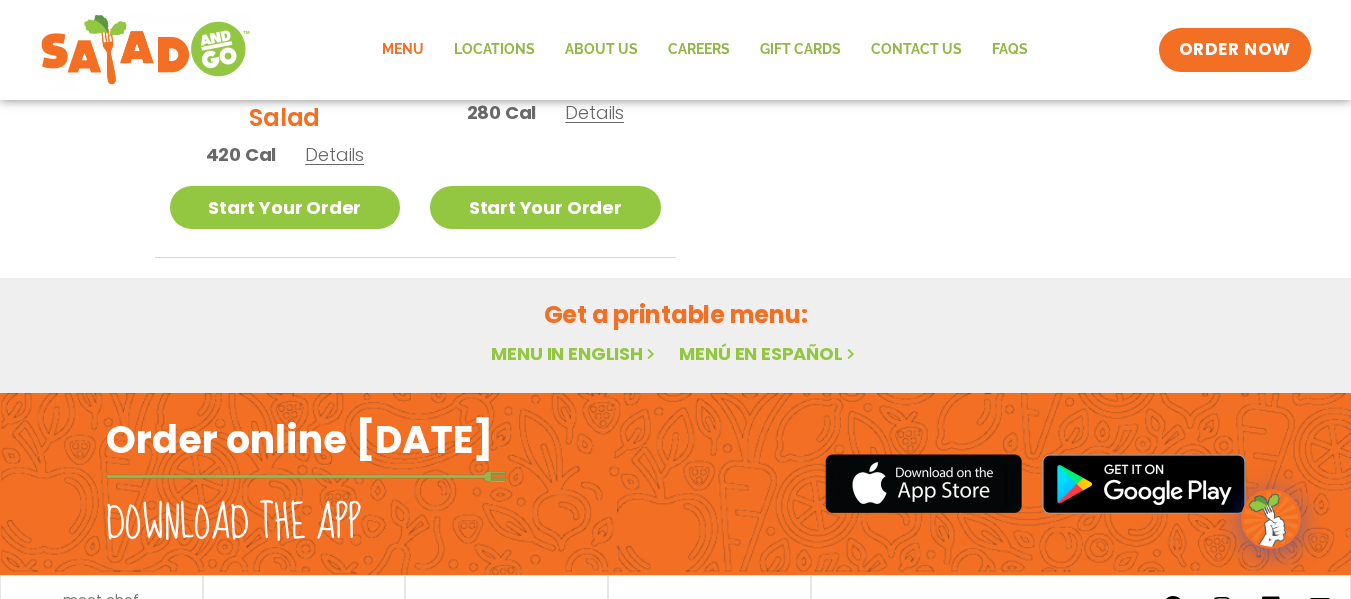 scroll, scrollTop: 846, scrollLeft: 0, axis: vertical 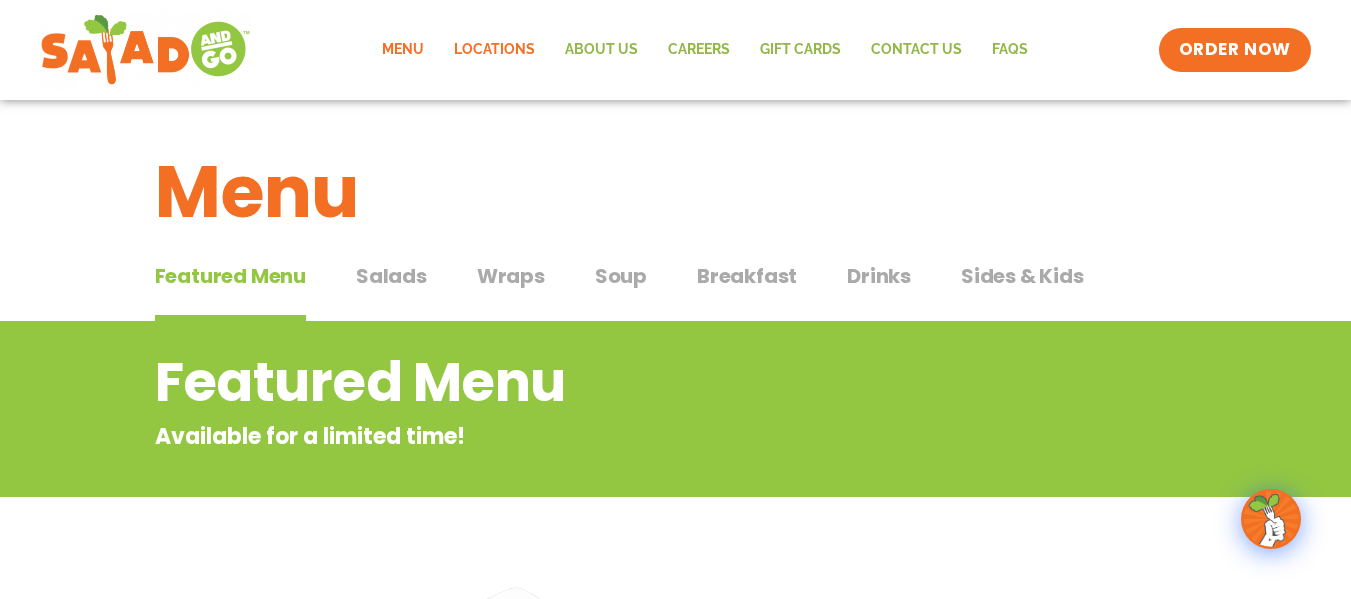 click on "Locations" 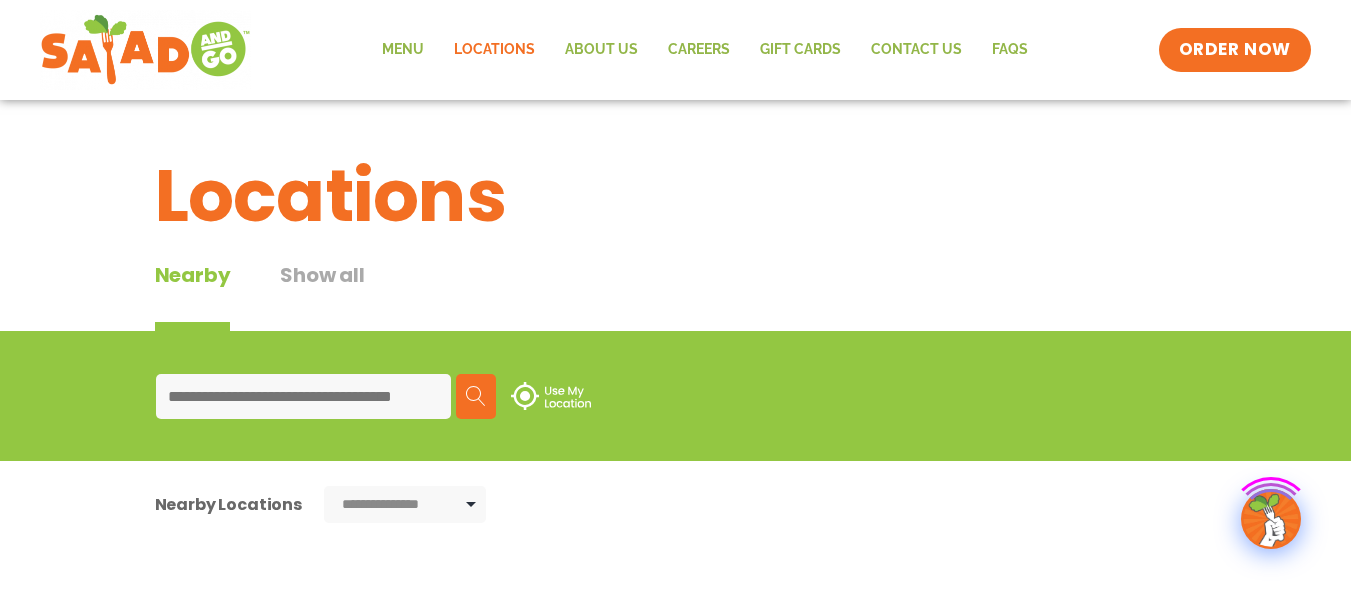 scroll, scrollTop: 0, scrollLeft: 0, axis: both 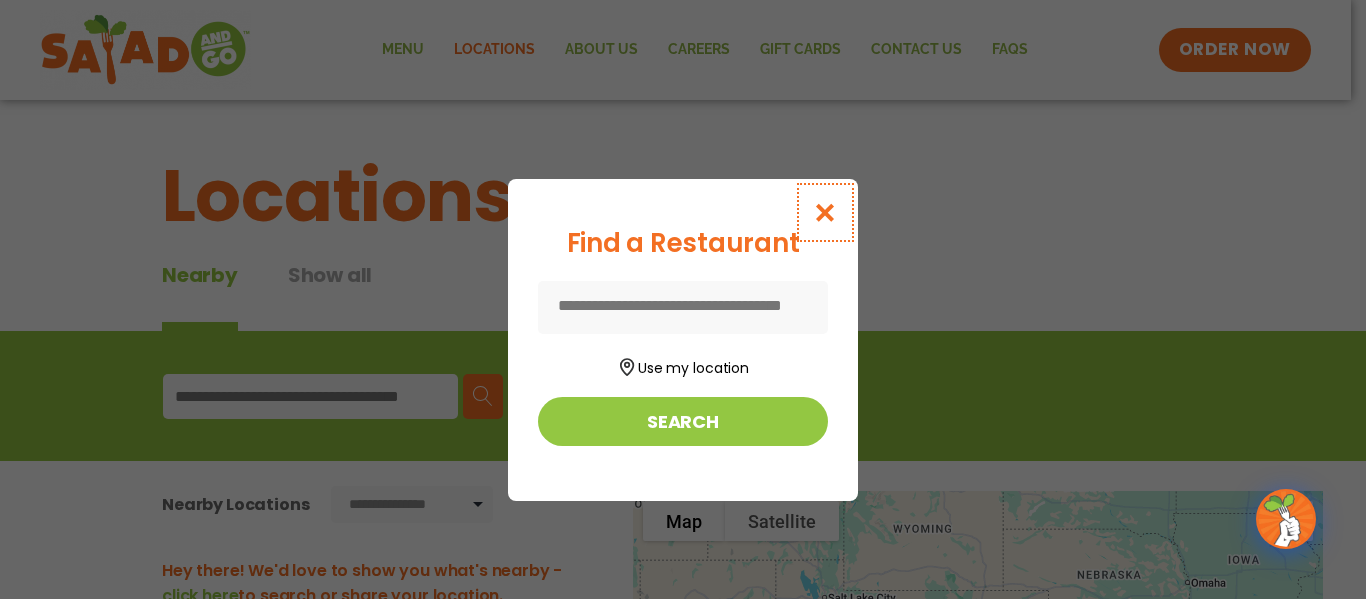 click at bounding box center [825, 212] 